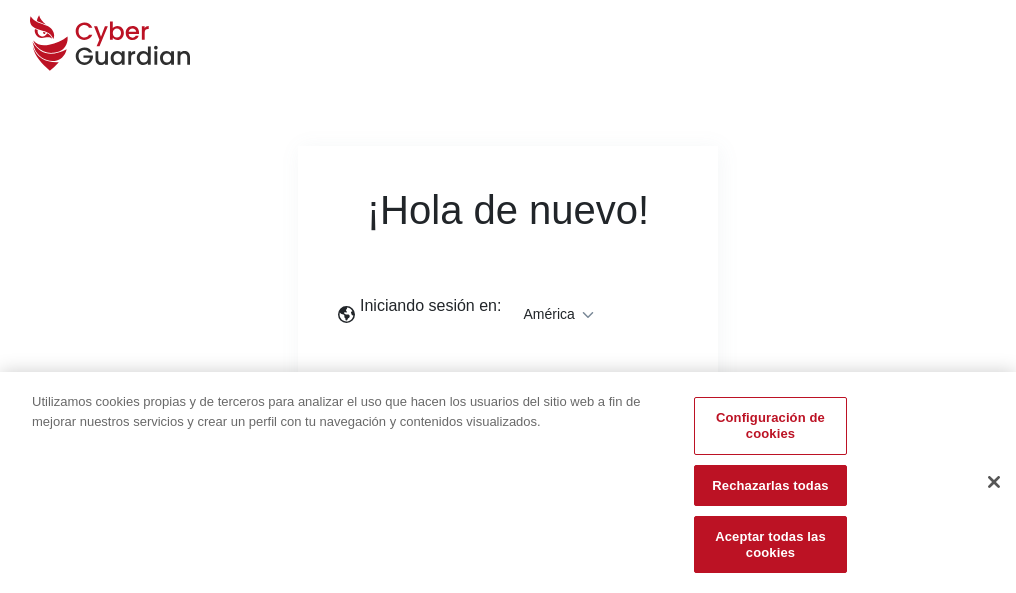 scroll, scrollTop: 0, scrollLeft: 0, axis: both 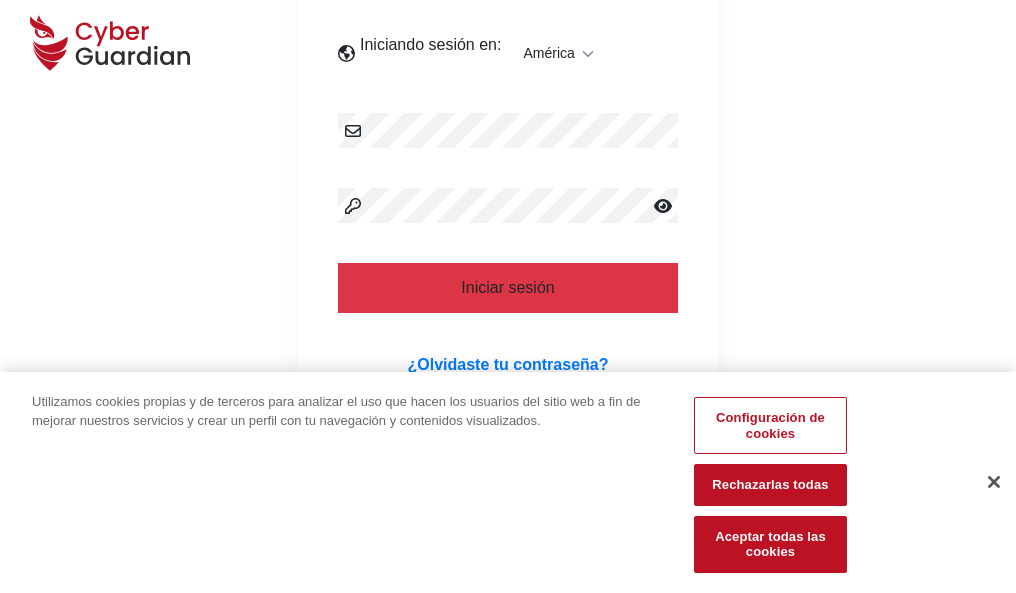 click at bounding box center [994, 482] 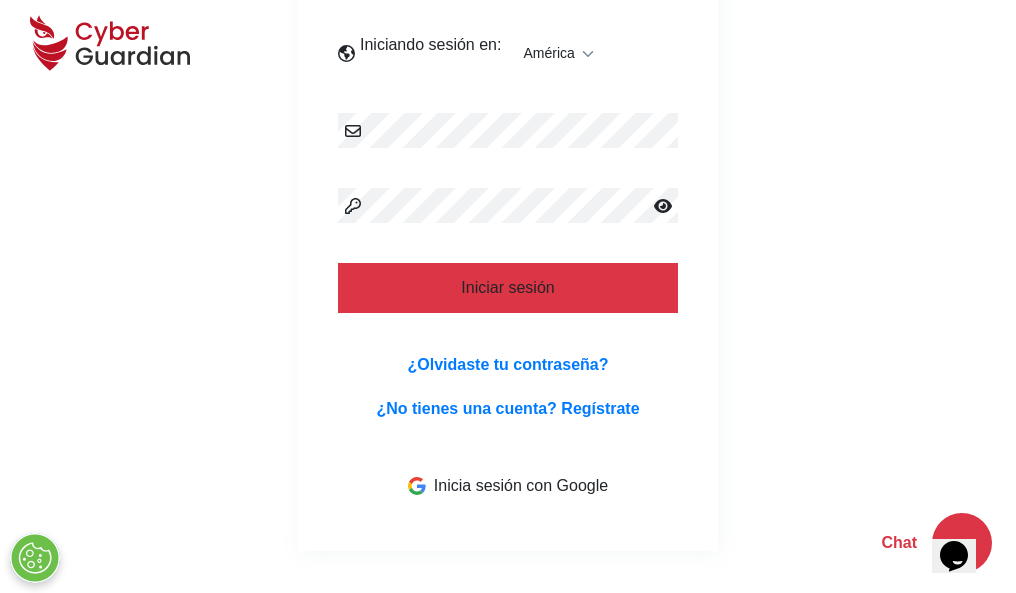 scroll, scrollTop: 454, scrollLeft: 0, axis: vertical 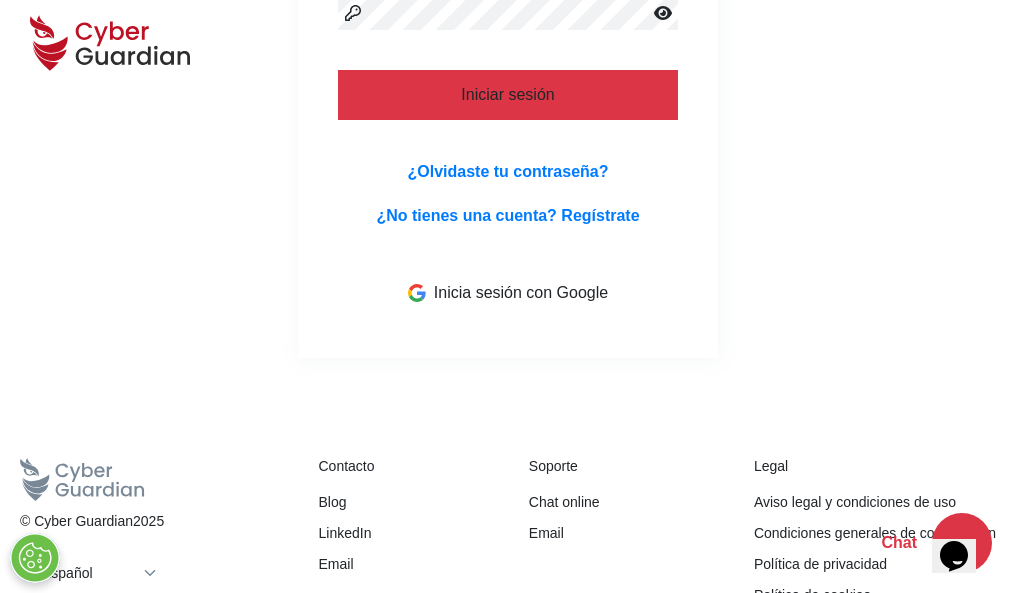 type 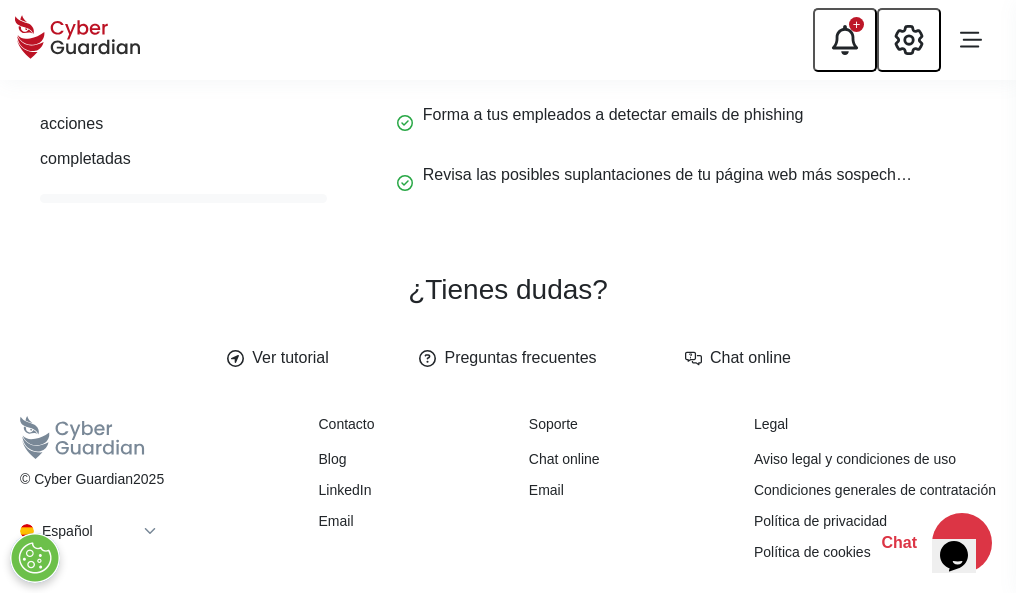 scroll, scrollTop: 0, scrollLeft: 0, axis: both 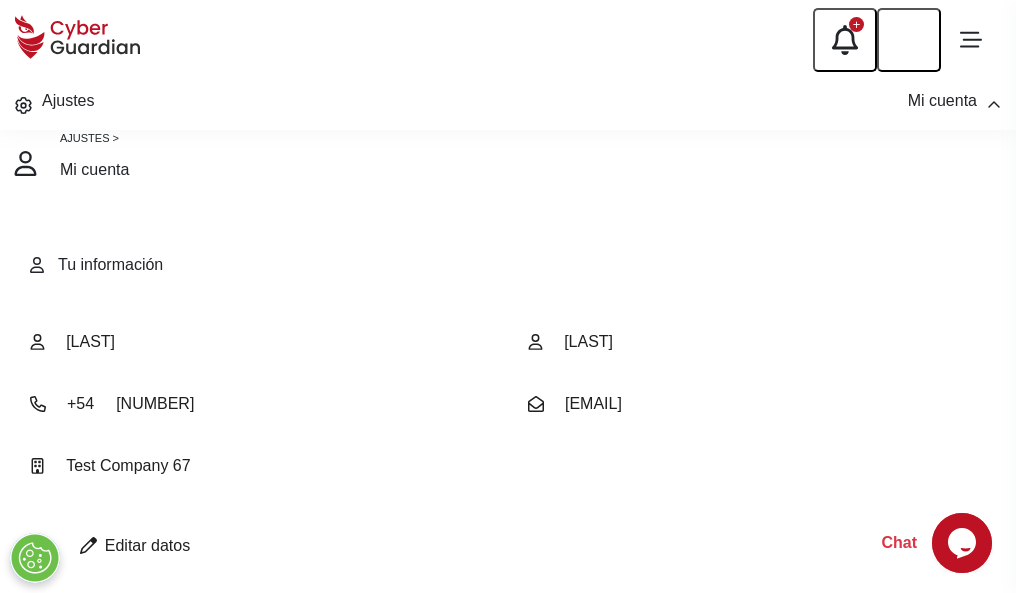 click at bounding box center [88, 545] 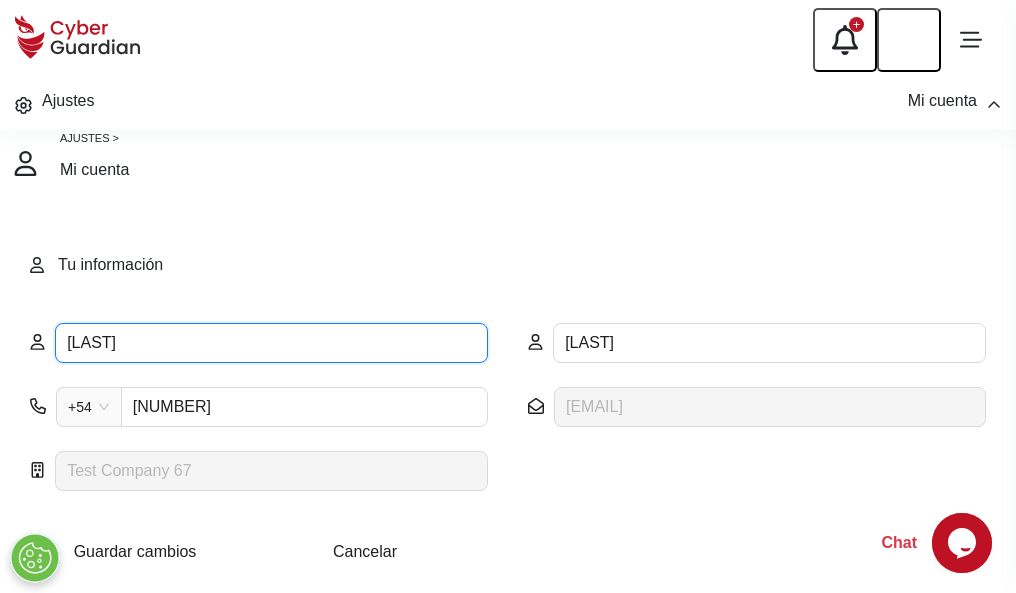 click on "ILEANA" at bounding box center (271, 343) 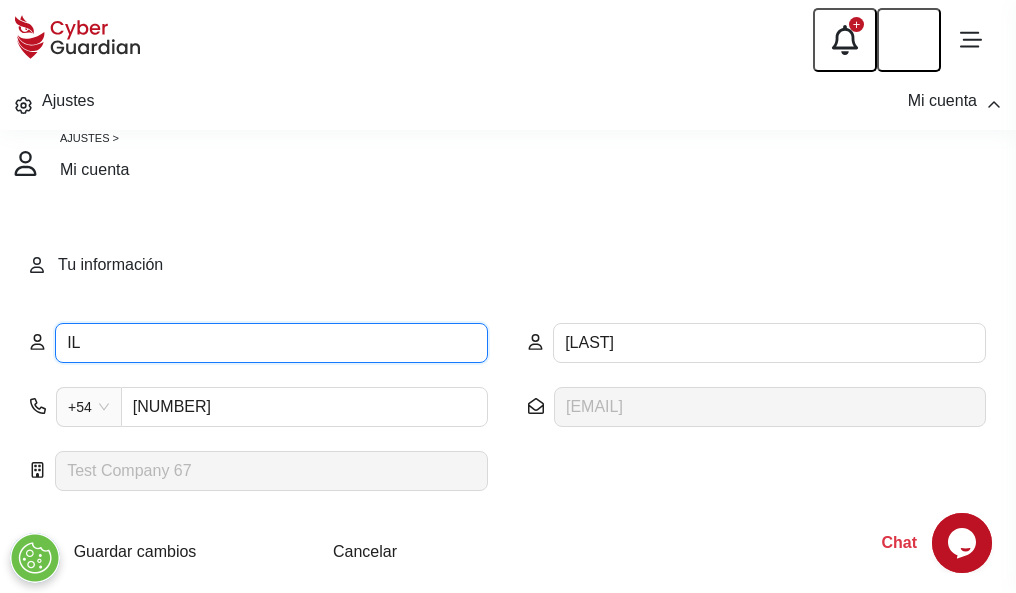 type on "I" 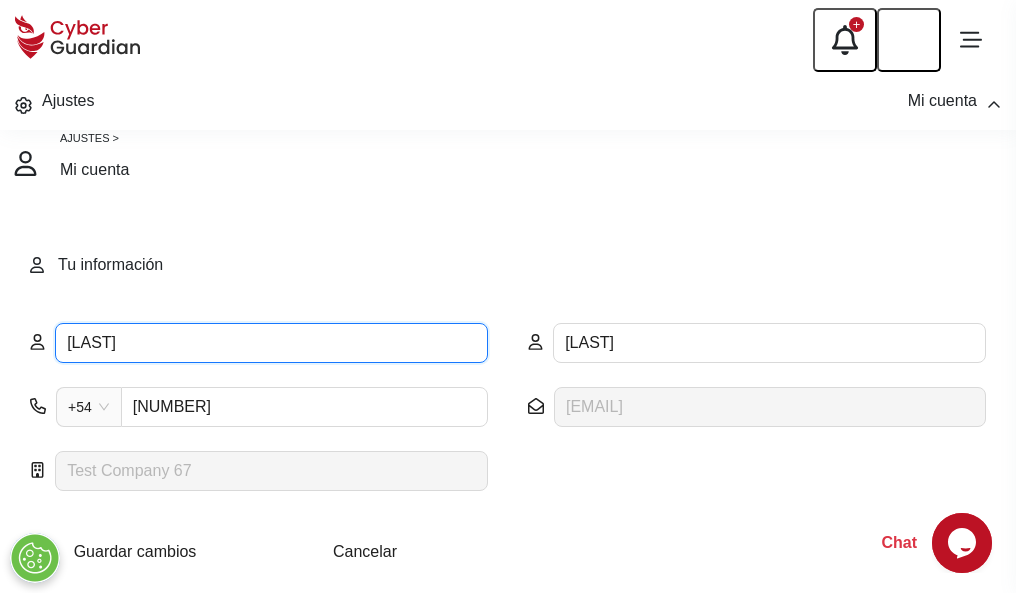type on "Zaira" 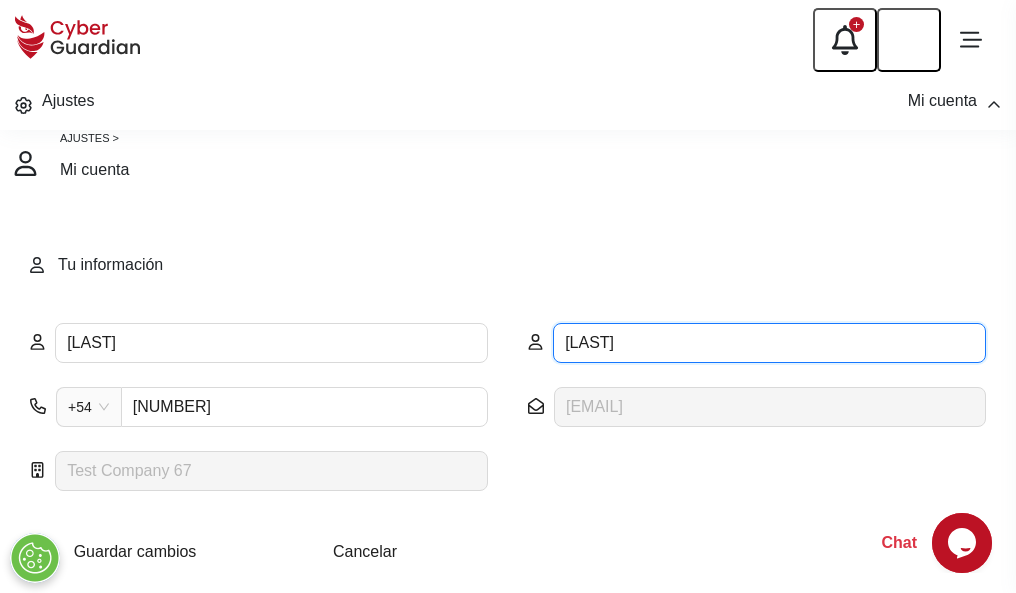 click on "CORREA" at bounding box center [769, 343] 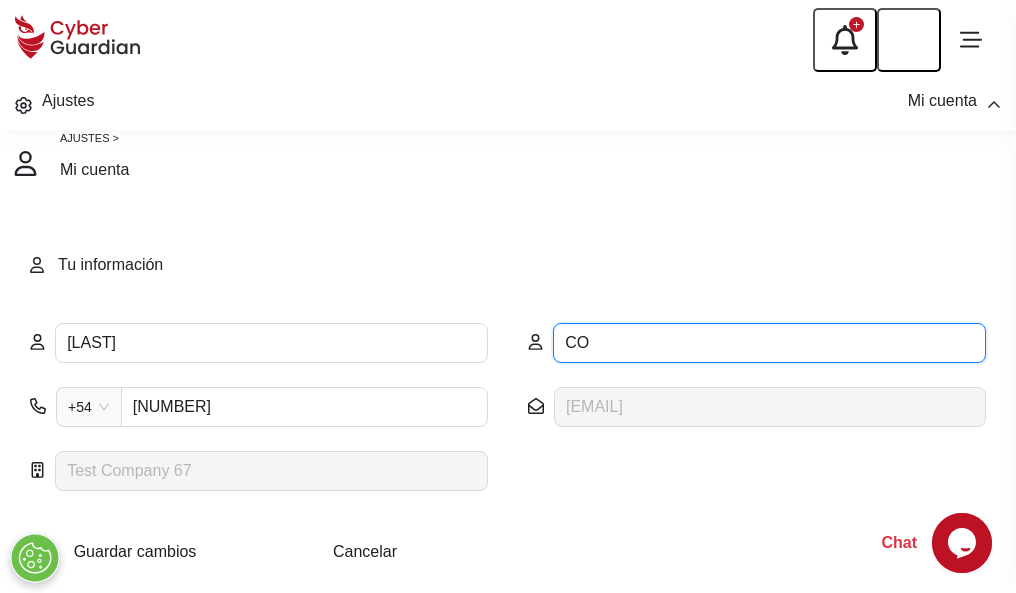 type on "C" 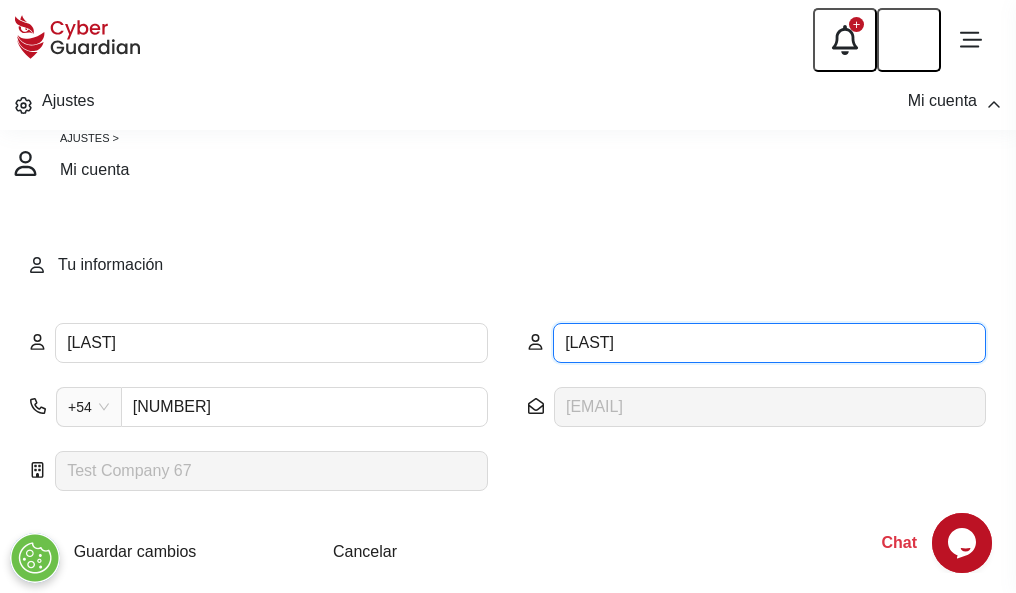 type on "Valderrama" 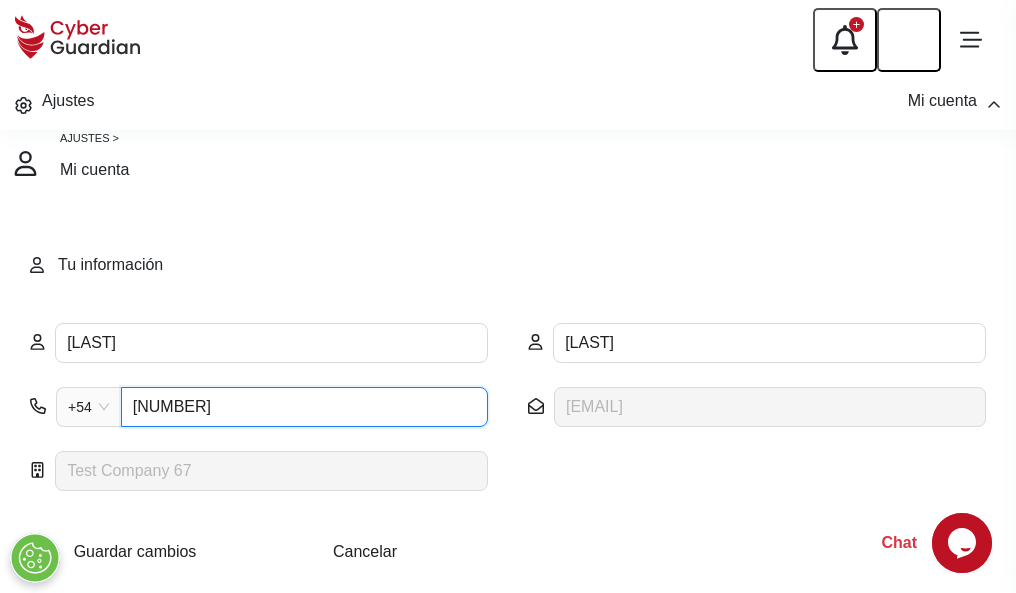 click on "1164055377" at bounding box center [304, 407] 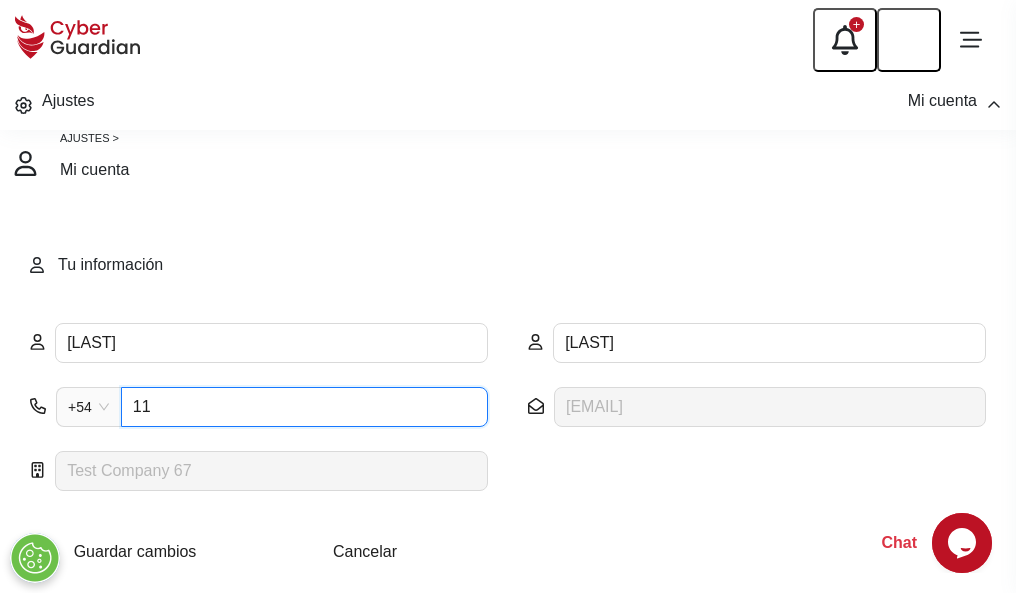 type on "1" 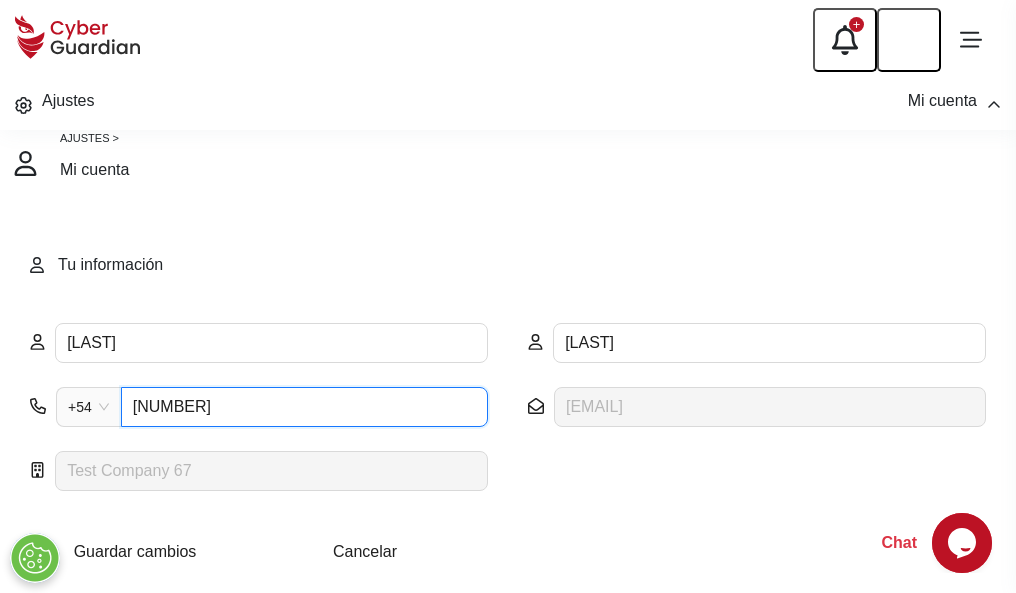 type on "4947989589" 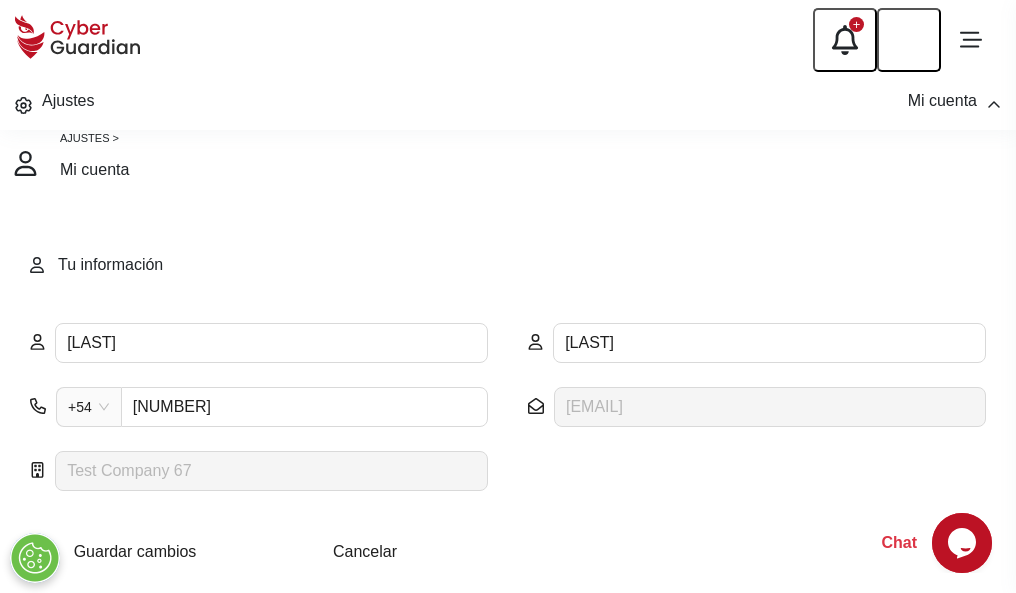 click on "Cancelar" at bounding box center [365, 551] 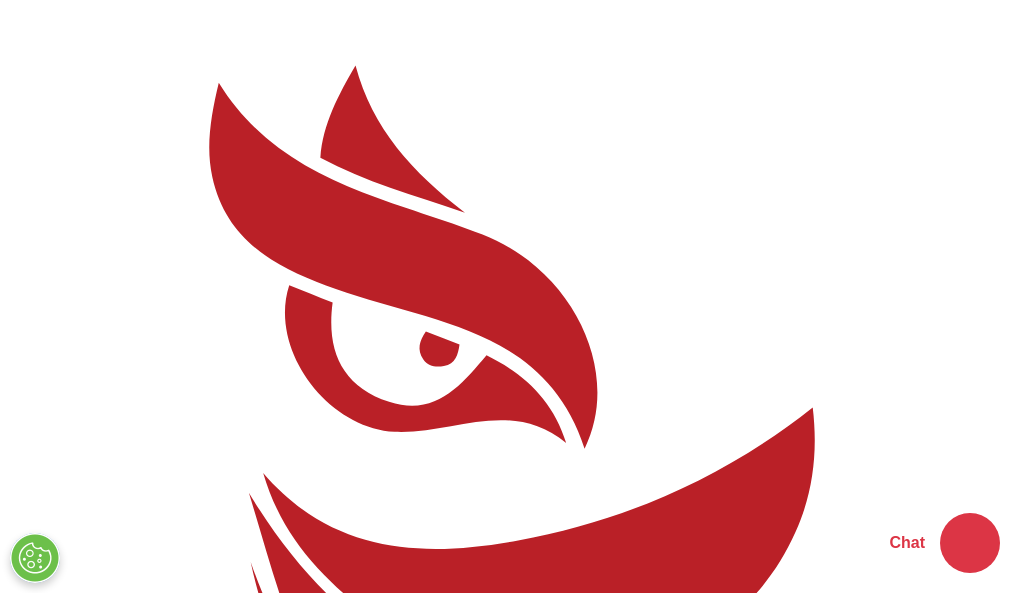 scroll, scrollTop: 0, scrollLeft: 0, axis: both 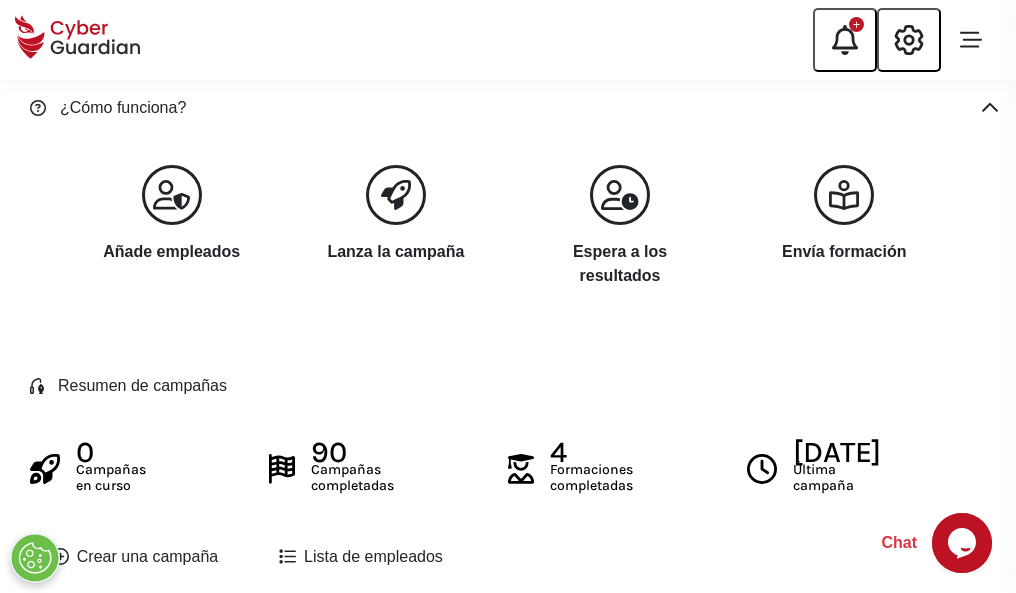 click on "Crear una campaña" at bounding box center (135, 557) 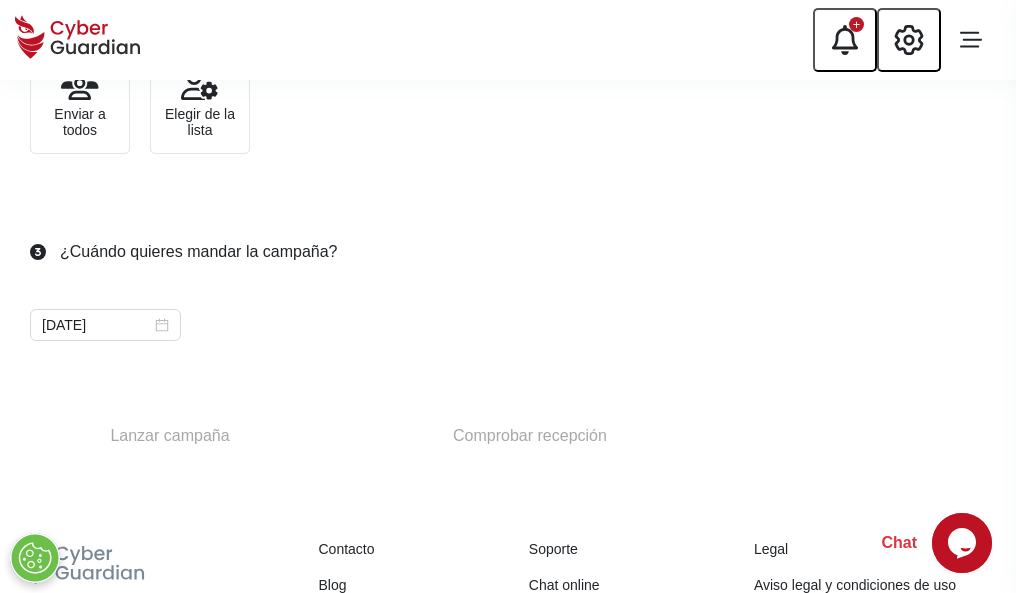 scroll, scrollTop: 732, scrollLeft: 0, axis: vertical 